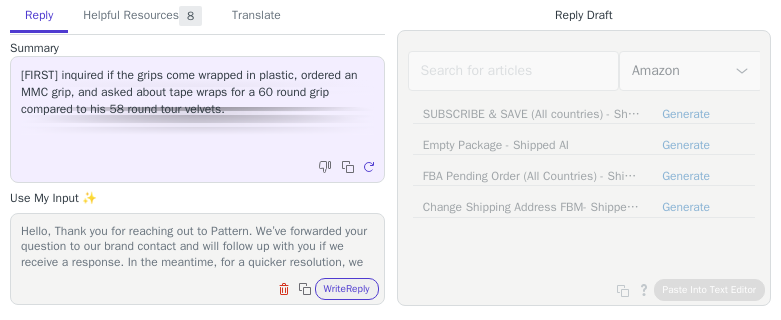 scroll, scrollTop: 0, scrollLeft: 0, axis: both 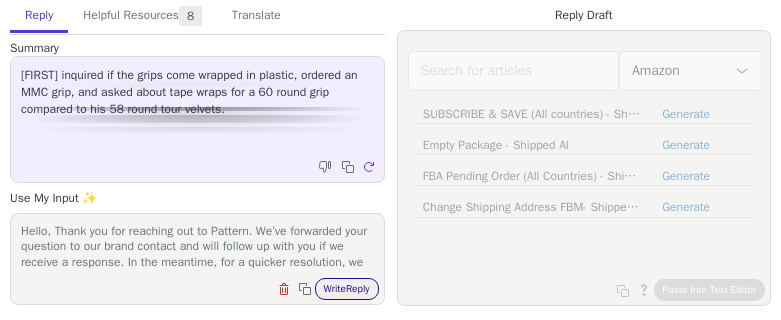 drag, startPoint x: 0, startPoint y: 0, endPoint x: 343, endPoint y: 295, distance: 452.40912 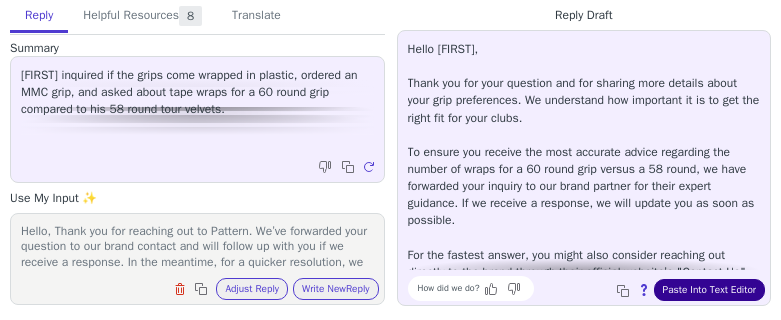 click on "Paste Into Text Editor" at bounding box center [709, 290] 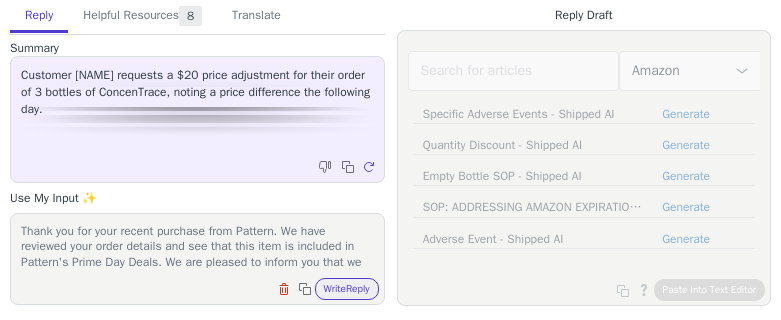 click on "Write  Reply" at bounding box center (347, 289) 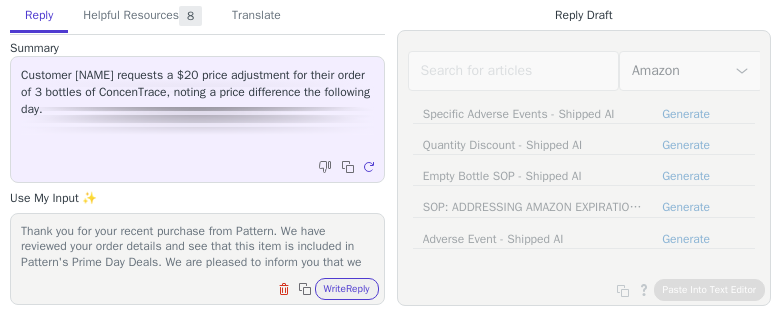 scroll, scrollTop: 0, scrollLeft: 0, axis: both 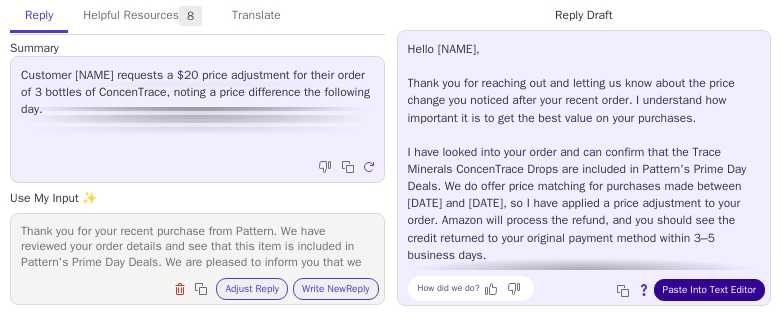click on "Paste Into Text Editor" at bounding box center [709, 290] 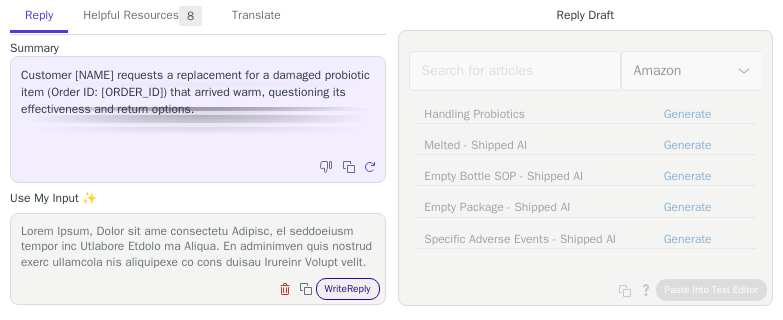 scroll, scrollTop: 0, scrollLeft: 0, axis: both 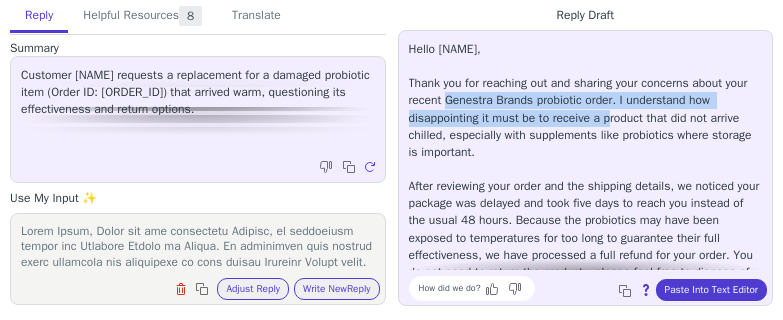 drag, startPoint x: 471, startPoint y: 105, endPoint x: 614, endPoint y: 115, distance: 143.34923 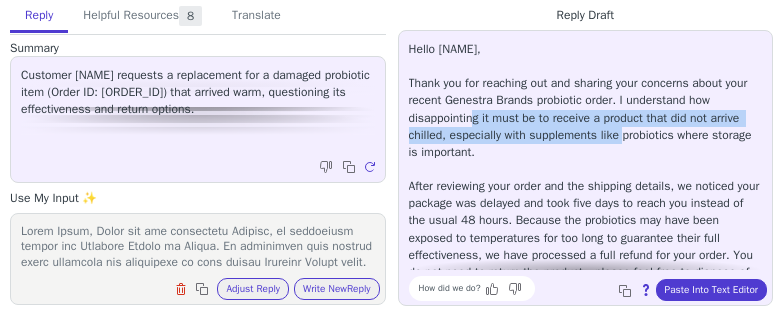 drag, startPoint x: 477, startPoint y: 117, endPoint x: 652, endPoint y: 131, distance: 175.55911 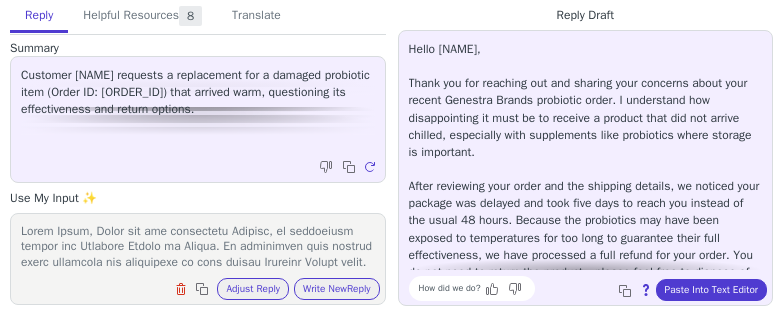 click on "Hello [NAME], Thank you for reaching out and sharing your concerns about your recent Genestra Brands probiotic order. I understand how disappointing it must be to receive a product that did not arrive chilled, especially with supplements like probiotics where storage is important. After reviewing your order and the shipping details, we noticed your package was delayed and took five days to reach you instead of the usual 48 hours. Because the probiotics may have been exposed to temperatures for too long to guarantee their full effectiveness, we have processed a full refund for your order. You do not need to return the product—please feel free to dispose of it. Amazon will apply the refund to your original payment method within a few business days. If you’d like to reorder, we hope this information helps you feel confident about the process. If there’s anything else we can assist you with, please let us know—we’re happy to help!" at bounding box center (586, 306) 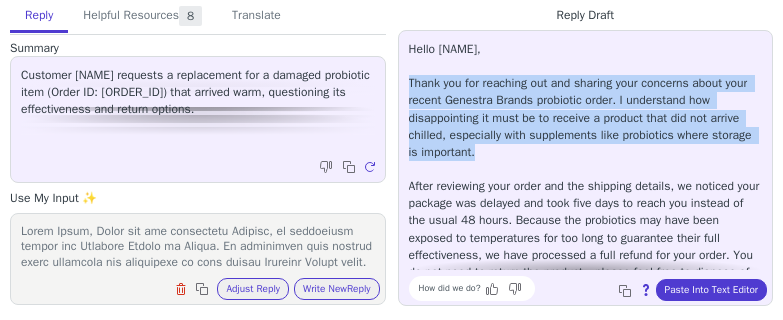 drag, startPoint x: 411, startPoint y: 81, endPoint x: 570, endPoint y: 150, distance: 173.32628 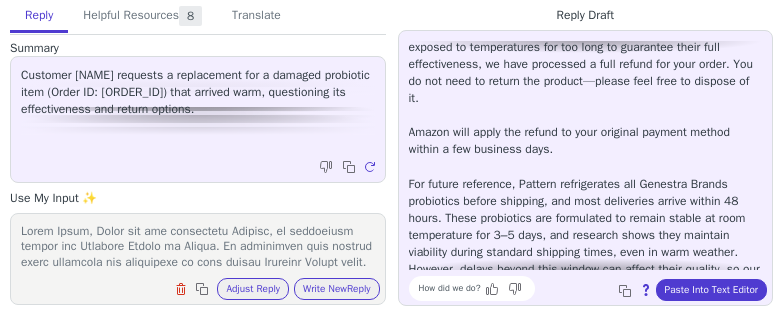 scroll, scrollTop: 302, scrollLeft: 0, axis: vertical 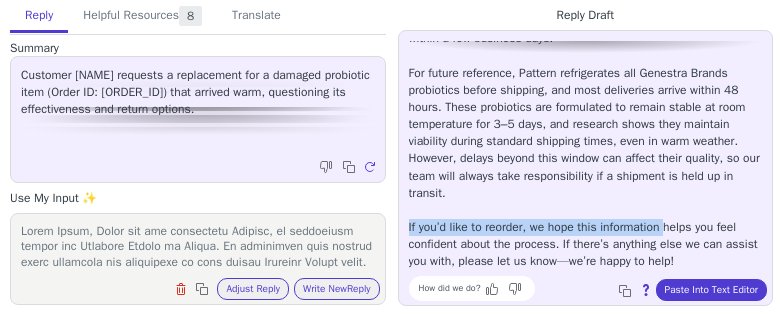 drag, startPoint x: 406, startPoint y: 227, endPoint x: 667, endPoint y: 222, distance: 261.04788 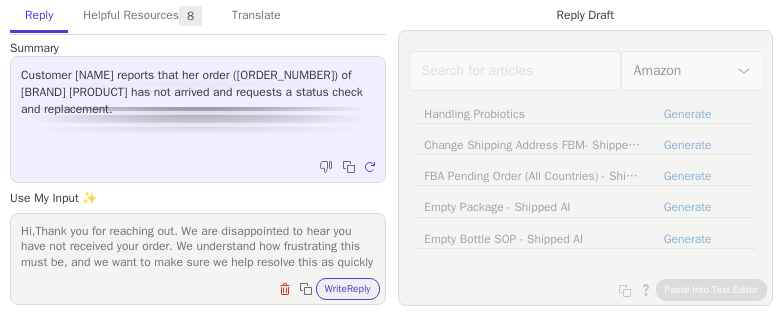 scroll, scrollTop: 0, scrollLeft: 0, axis: both 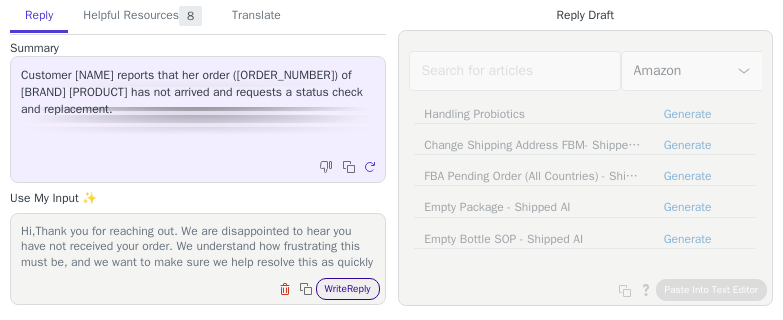 click on "Write  Reply" at bounding box center (348, 289) 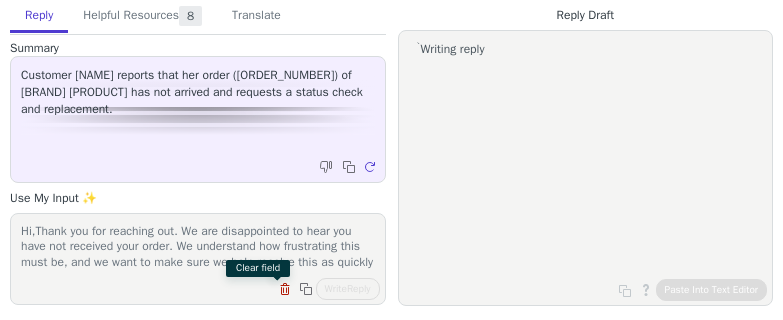 click at bounding box center (287, 291) 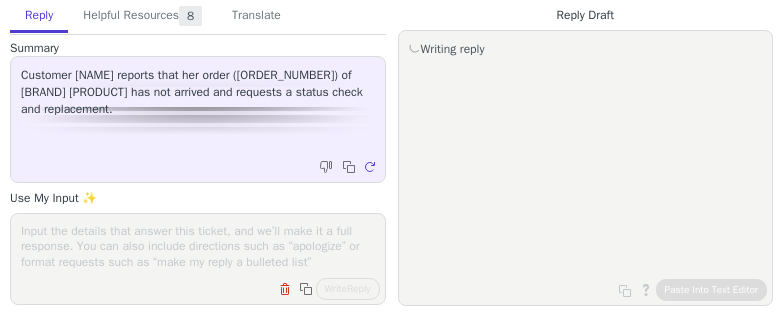 click at bounding box center [198, 246] 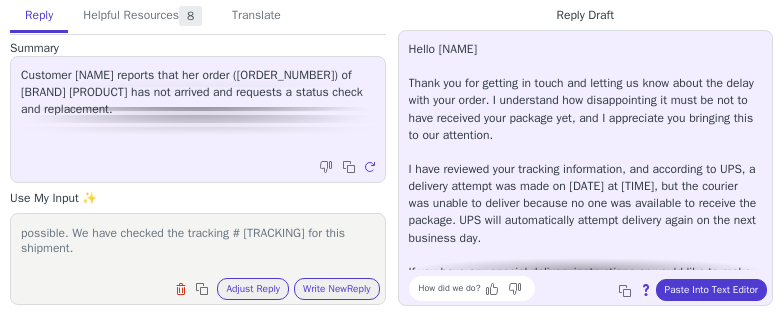 scroll, scrollTop: 0, scrollLeft: 0, axis: both 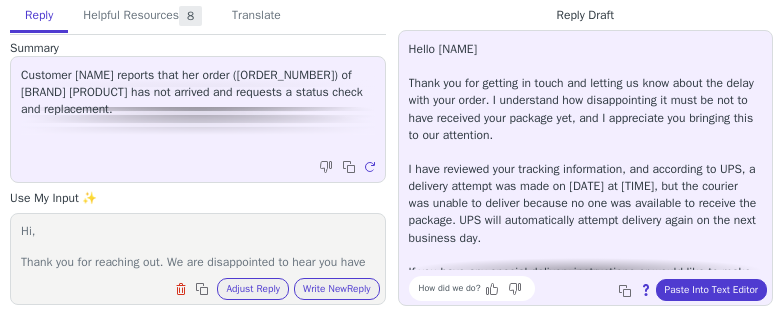 click on "Hi,
Thank you for reaching out. We are disappointed to hear you have not received your order. We understand how frustrating this must be, and we want to make sure we help resolve this as quickly as possible. We have checked the tracking # 1ZB83G392024116304 for this shipment.
Per UPS, on 07/09/2025 at 5:38 P.M.  they Attempted Delivery
The receiver was not available for delivery. We'll make a second attempt the next business day." at bounding box center [198, 246] 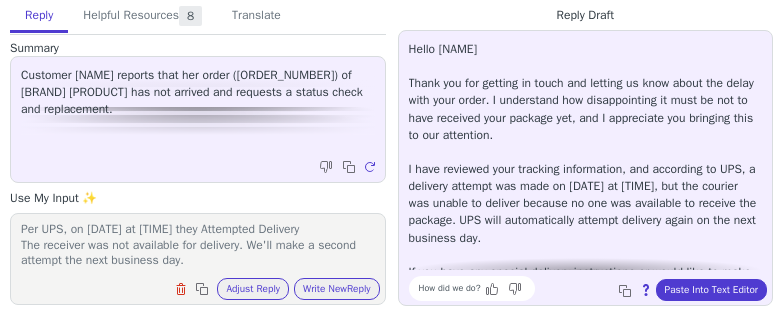 scroll, scrollTop: 29, scrollLeft: 0, axis: vertical 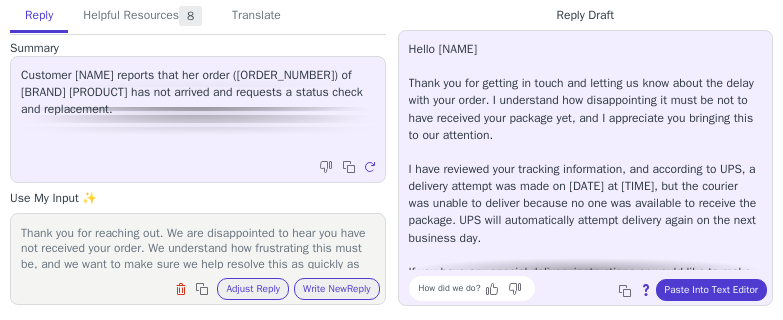 click on "Hi,
Thank you for reaching out. We are disappointed to hear you have not received your order. We understand how frustrating this must be, and we want to make sure we help resolve this as quickly as possible. We have checked the tracking # 1ZB83G392024116304 for this shipment.
Per UPS, on 07/09/2025 at 5:38 P.M.  they Attempted Delivery
The receiver was not available for delivery. We'll make a second attempt the next business day." at bounding box center (198, 246) 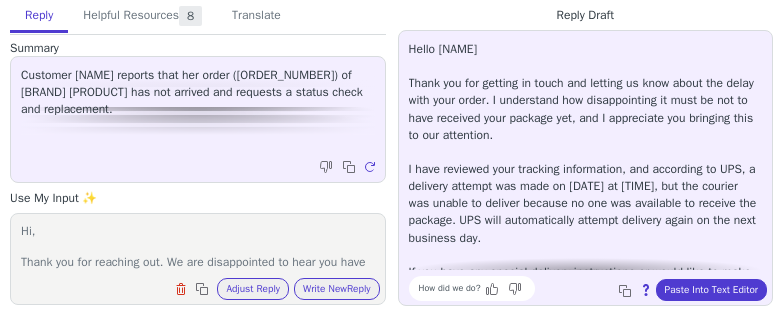 click on "Hi,
Thank you for reaching out. We are disappointed to hear you have not received your order. We understand how frustrating this must be, and we want to make sure we help resolve this as quickly as possible. We have checked the tracking # 1ZB83G392024116304 for this shipment.
Per UPS, on 07/09/2025 at 5:38 P.M.  they Attempted Delivery
The receiver was not available for delivery. We'll make a second attempt the next business day." at bounding box center [198, 246] 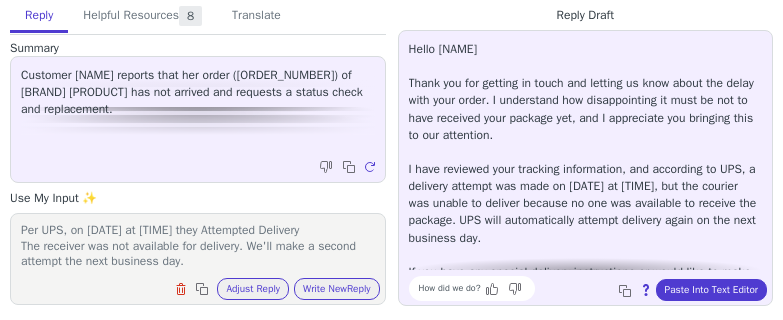 scroll, scrollTop: 139, scrollLeft: 0, axis: vertical 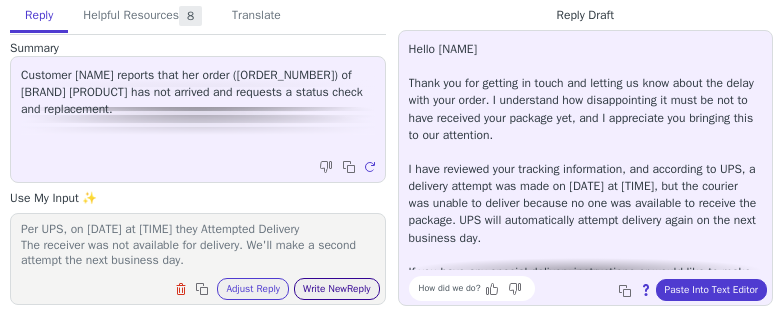 type on "Hi,
Thank you for reaching out. We are disappointed to hear you have not received your order. We understand how frustrating this must be, and we want to make sure we help resolve this as quickly as possible. We have checked the tracking # 1ZB83G392024116304 for this shipment.
Per UPS, on 07/09/2025 at 5:38 P.M.  they Attempted Delivery
The receiver was not available for delivery. We'll make a second attempt the next business day." 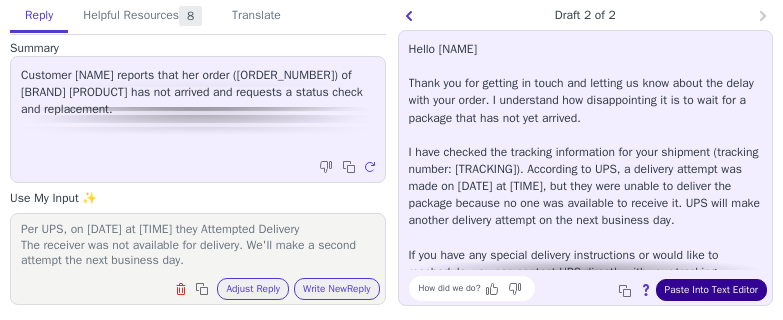 click on "Paste Into Text Editor" at bounding box center [711, 290] 